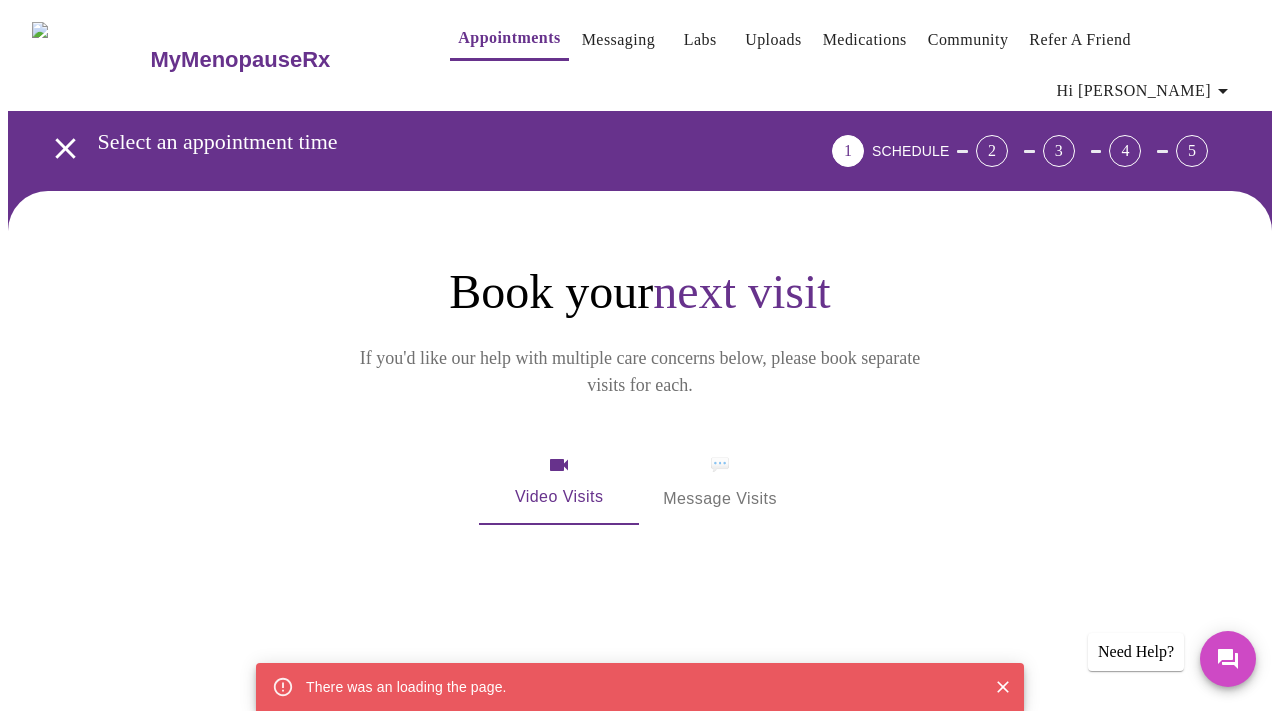 scroll, scrollTop: 0, scrollLeft: 0, axis: both 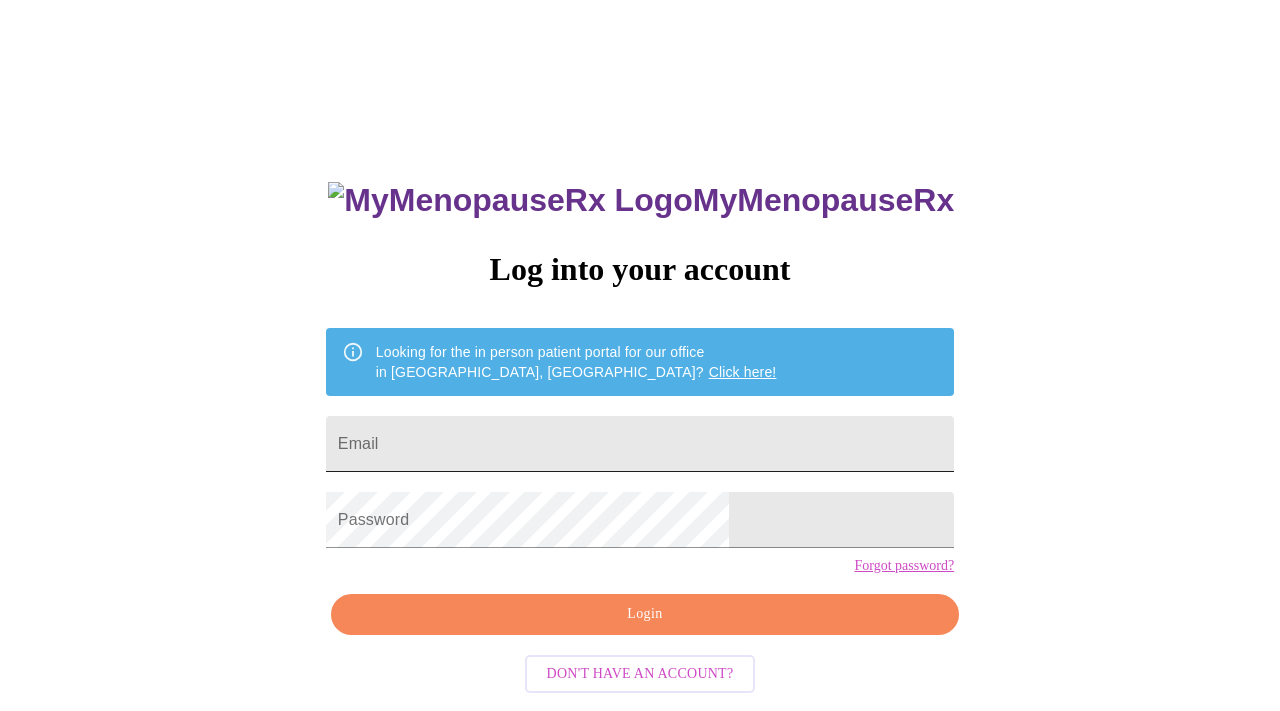 click on "Email" at bounding box center (640, 444) 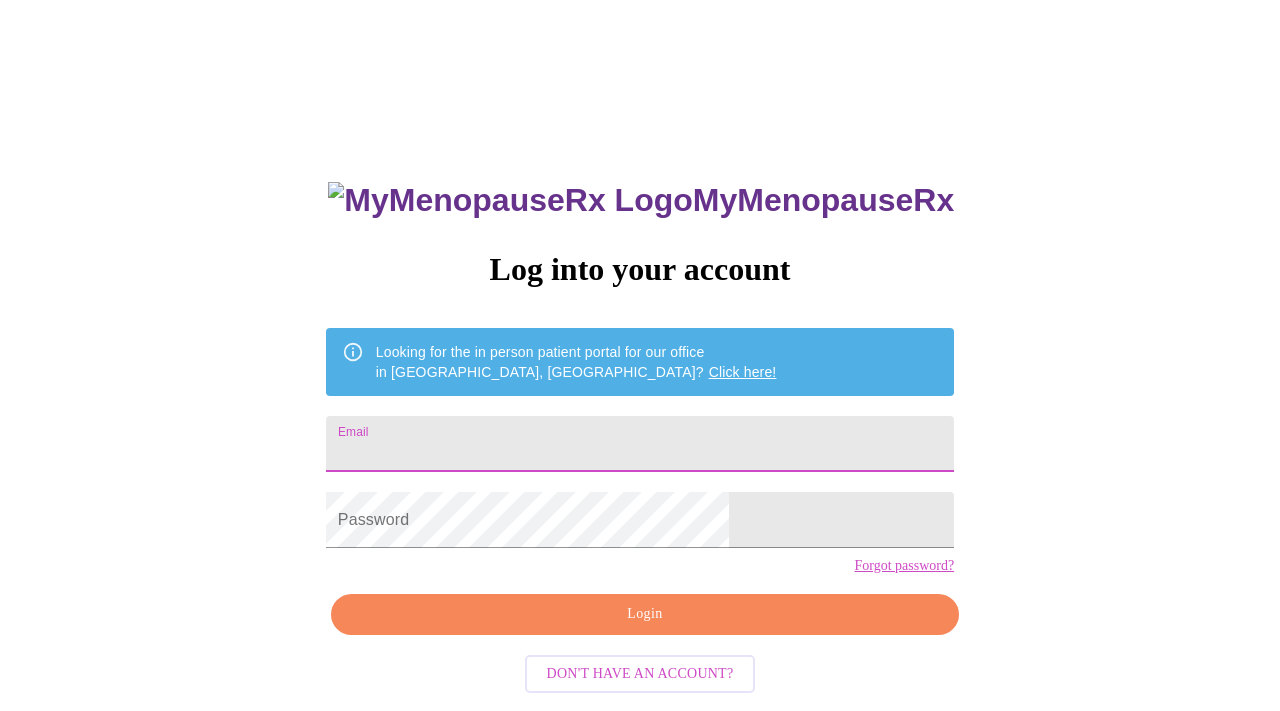 type on "[EMAIL_ADDRESS][DOMAIN_NAME]" 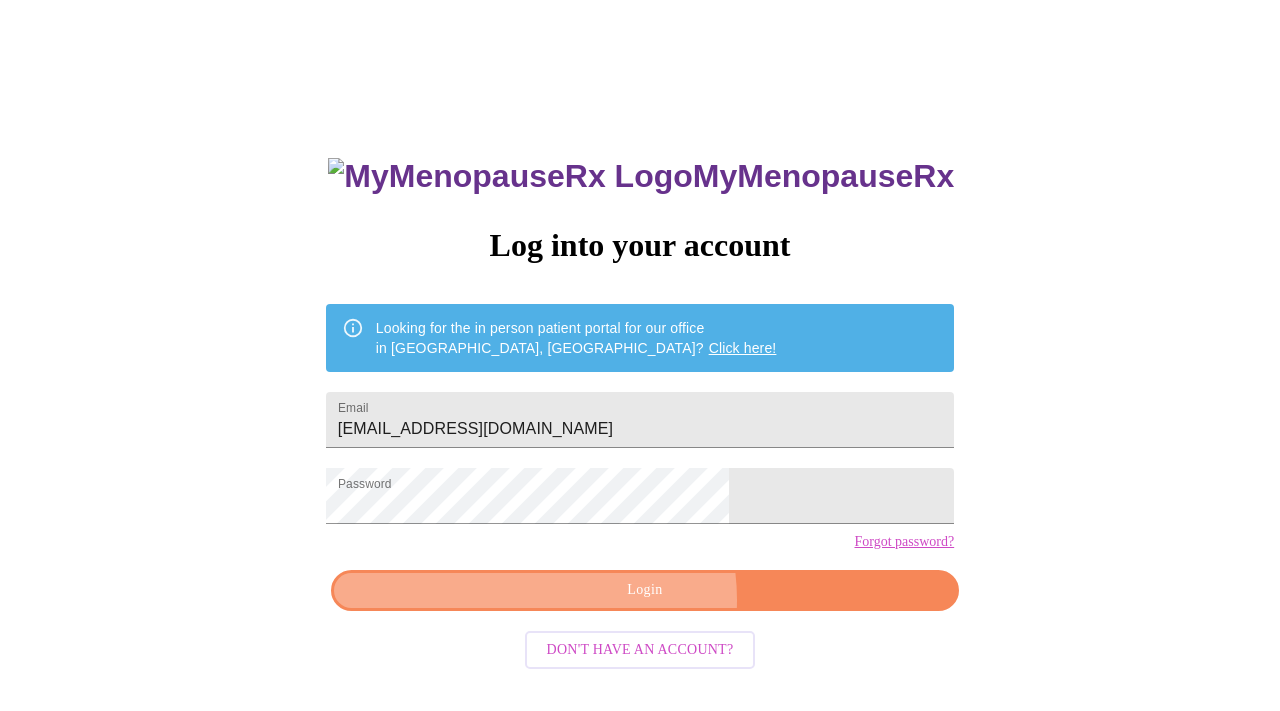 click on "Login" at bounding box center [645, 590] 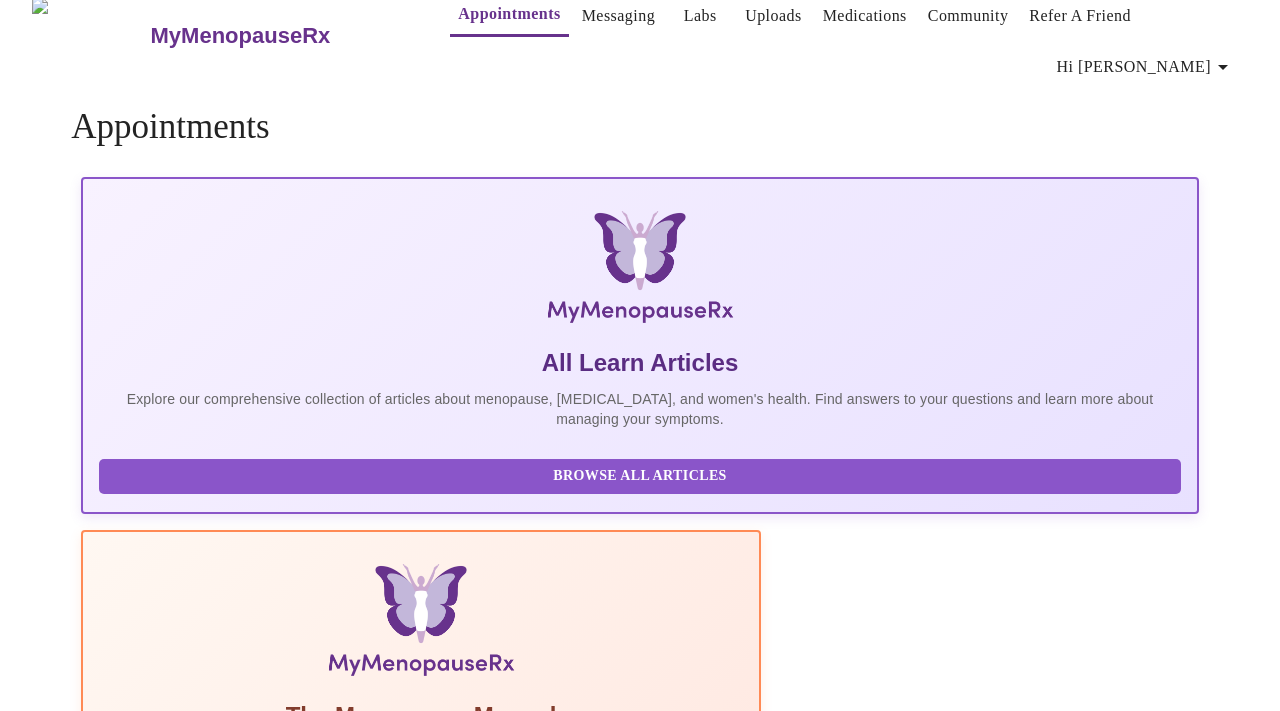scroll, scrollTop: 0, scrollLeft: 0, axis: both 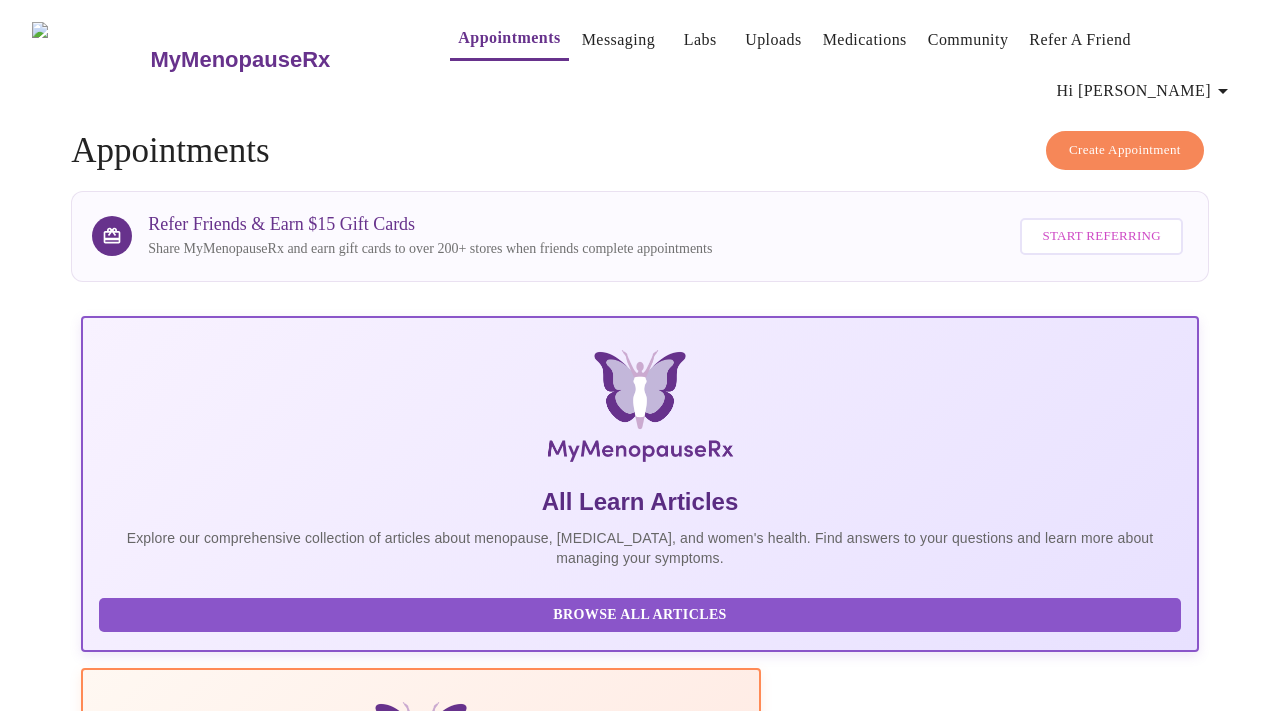 click on "Create Appointment" at bounding box center [1125, 150] 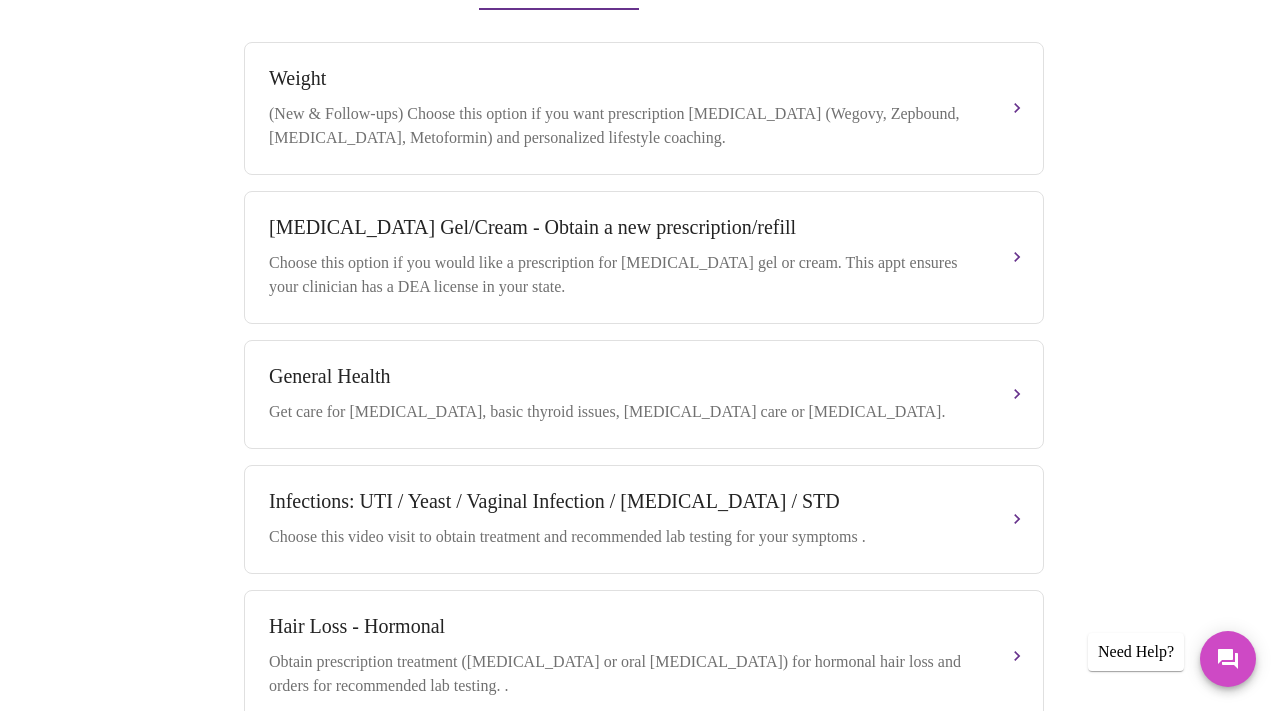 scroll, scrollTop: 767, scrollLeft: 0, axis: vertical 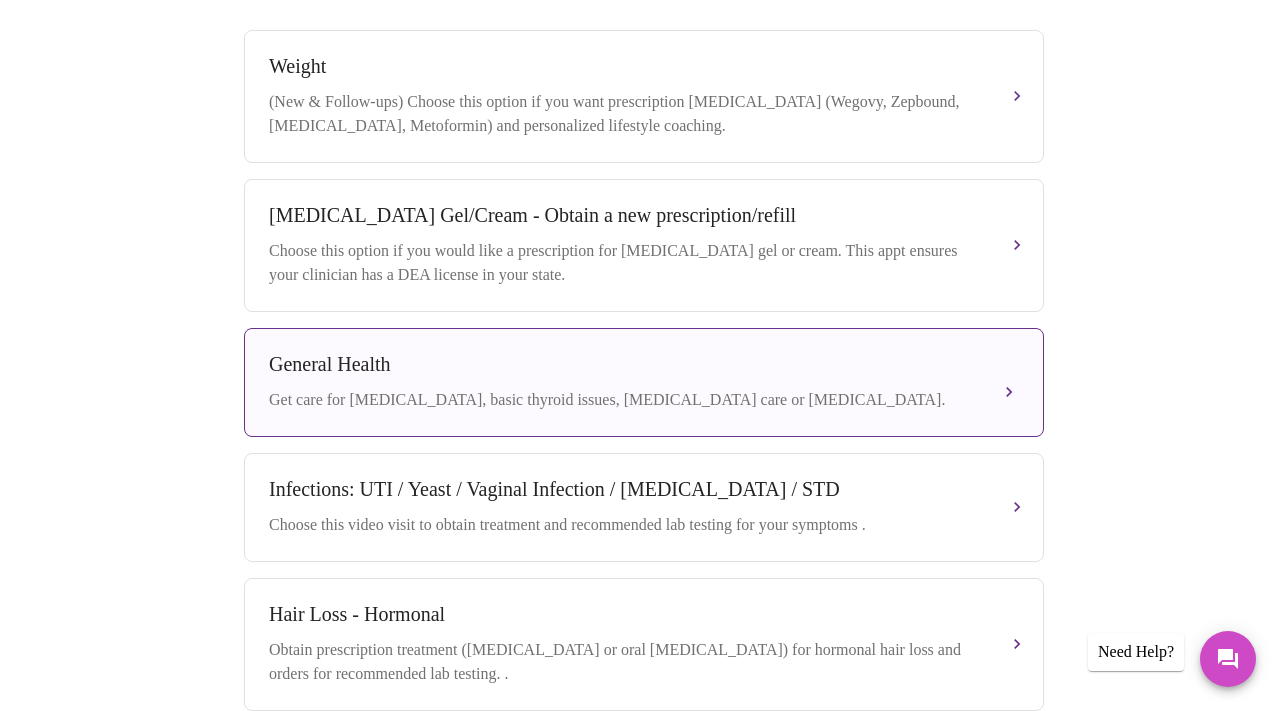 click on "General Health Get care for [MEDICAL_DATA], basic thyroid issues, [MEDICAL_DATA] care or [MEDICAL_DATA]." at bounding box center [644, 382] 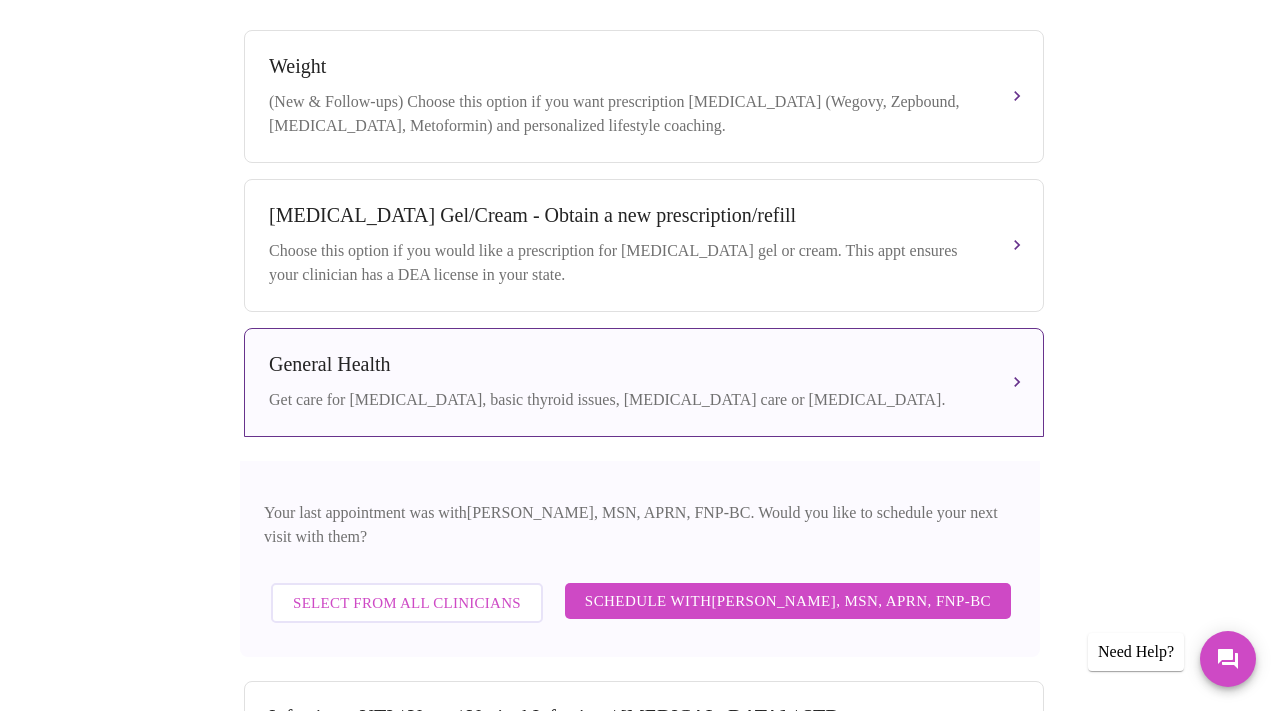 click on "Select from All Clinicians" at bounding box center (407, 603) 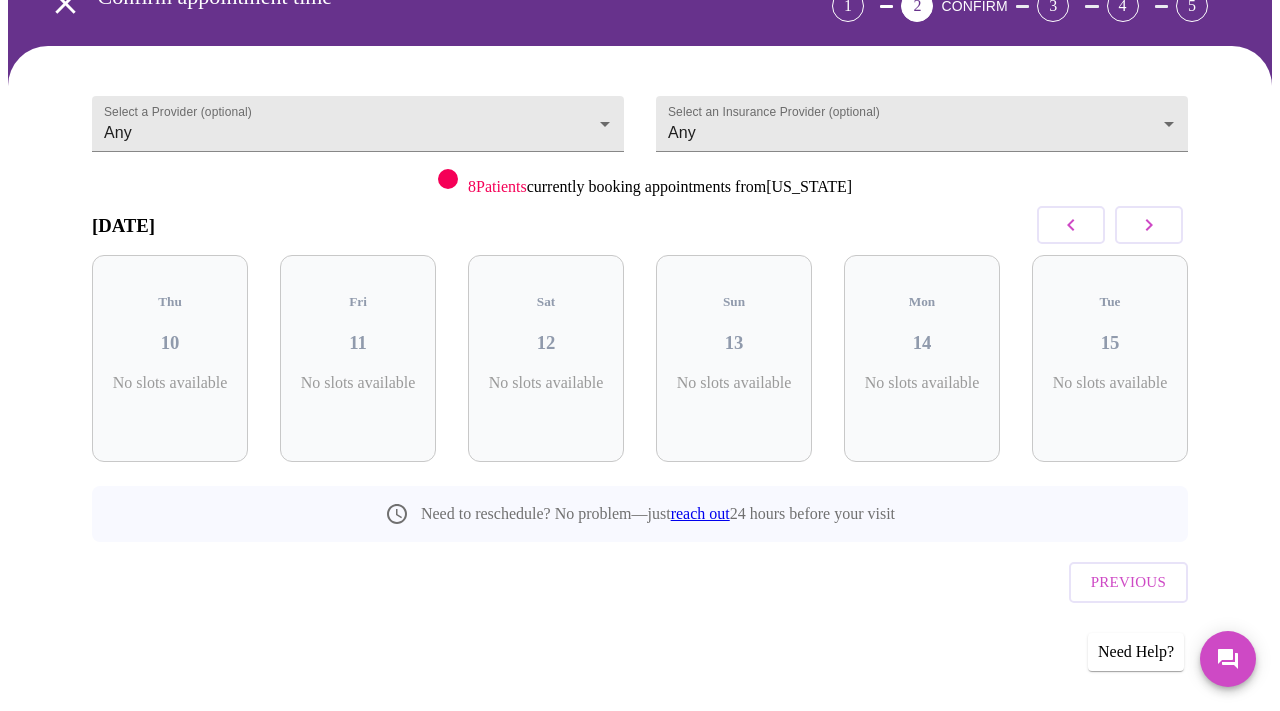 scroll, scrollTop: 75, scrollLeft: 0, axis: vertical 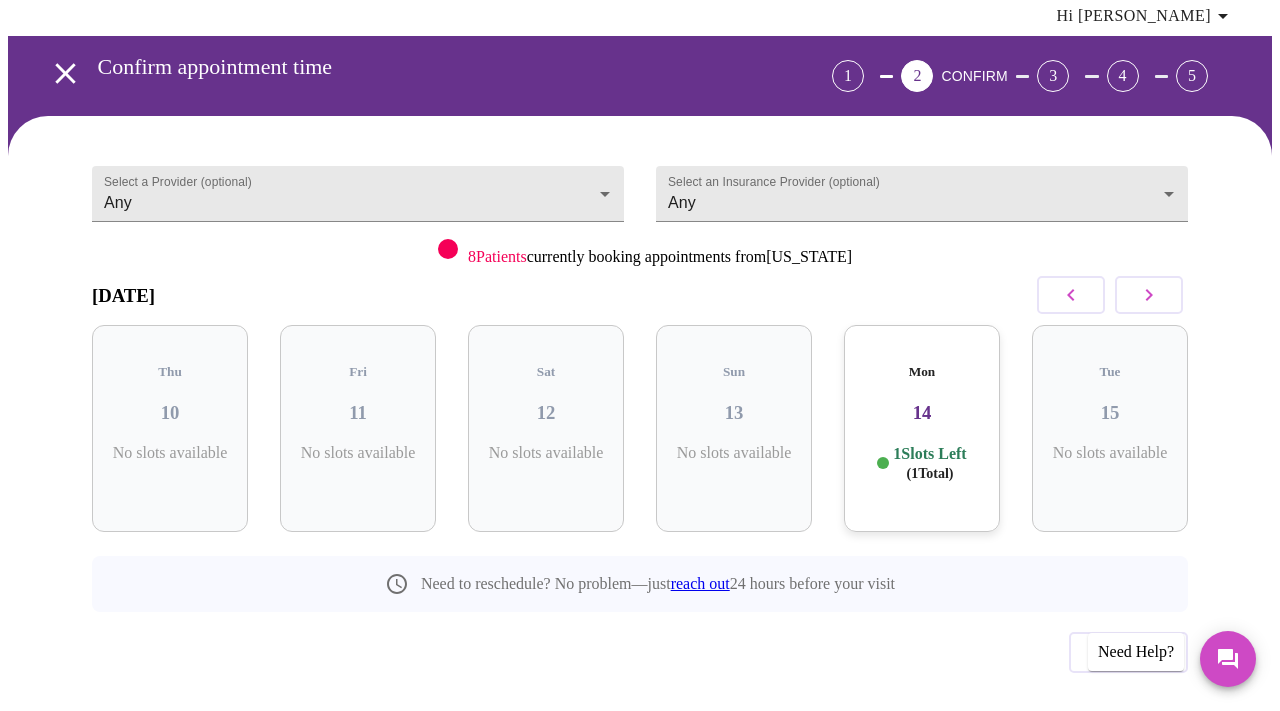 click on "1  Slots Left ( 1  Total)" at bounding box center [929, 463] 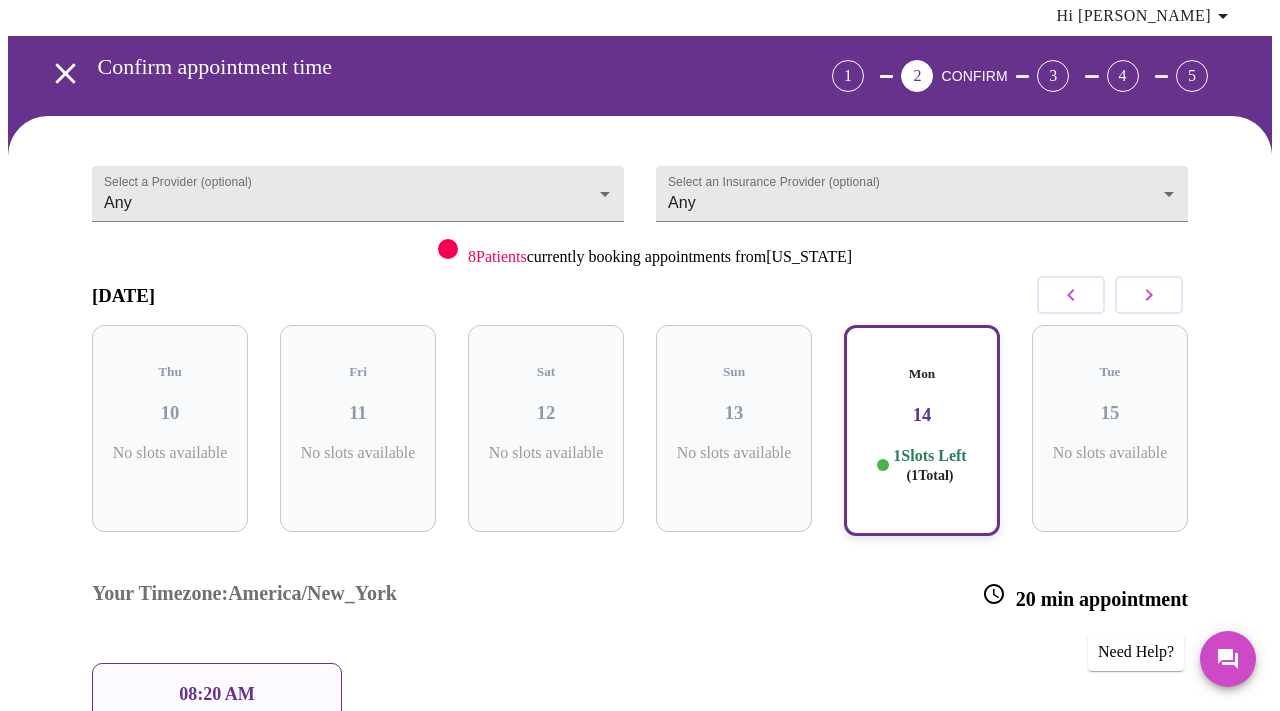 click on "1  Slots Left ( 1  Total)" at bounding box center (929, 465) 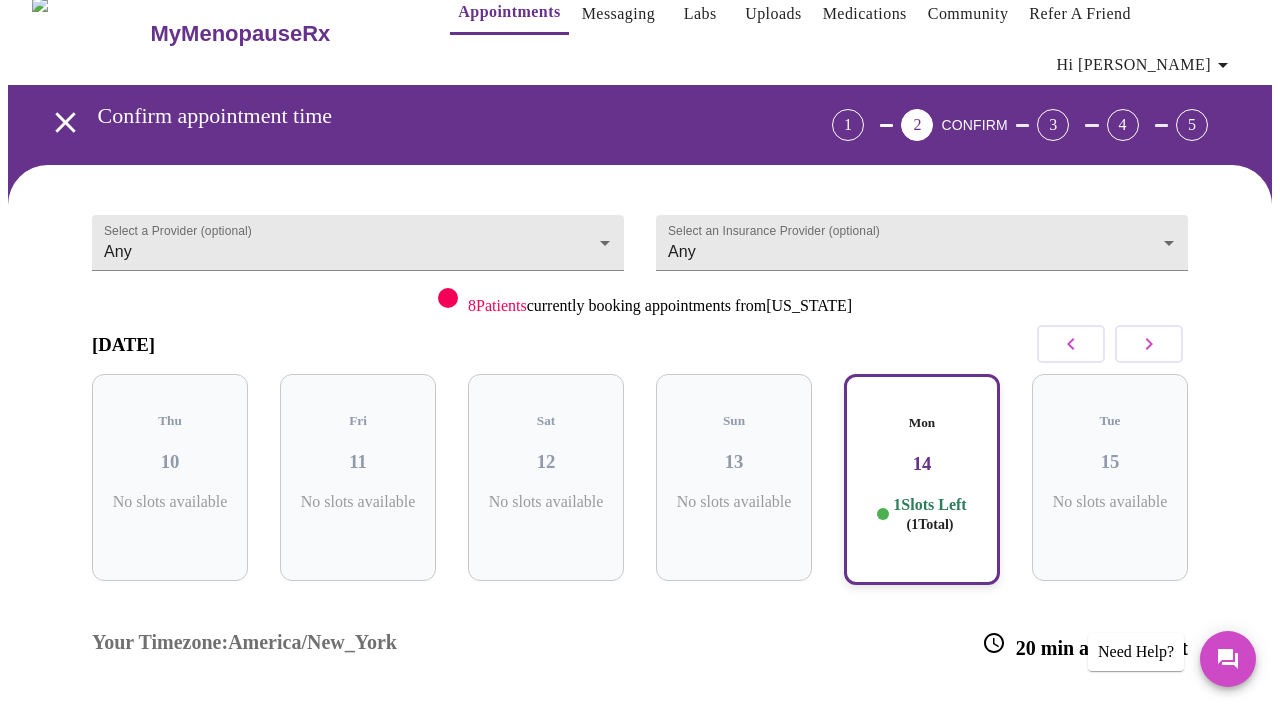 scroll, scrollTop: 64, scrollLeft: 0, axis: vertical 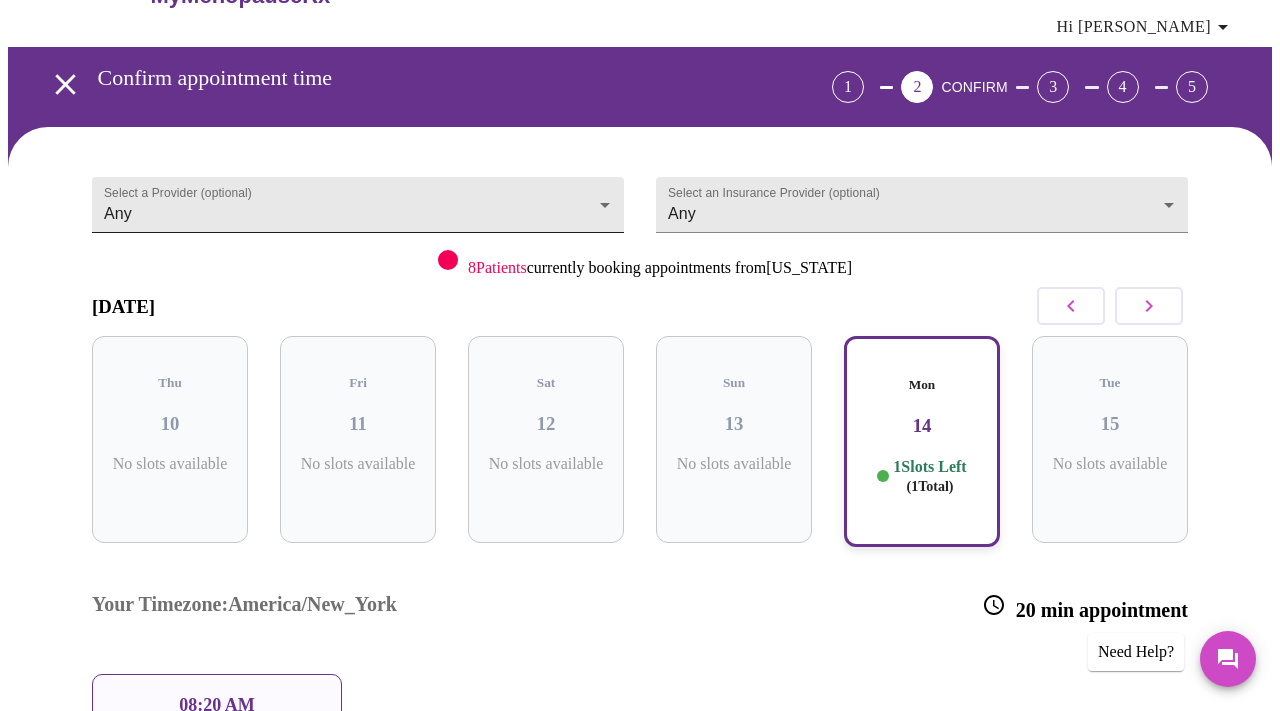 click on "MyMenopauseRx Appointments Messaging Labs Uploads Medications Community Refer a Friend Hi [PERSON_NAME]   Confirm appointment time 1 2 CONFIRM 3 4 5 Select a Provider (optional) Any Any Select an Insurance Provider (optional) Any Any 8  Patients  currently booking appointments from  [US_STATE] [DATE] Thu 10 No slots available Fri 11 No slots available Sat 12 No slots available Sun 13 No slots available Mon 14 1  Slots Left ( 1  Total) Tue 15 No slots available Your Timezone:  [GEOGRAPHIC_DATA]/New_York 20 min appointment 08:20 AM Need to reschedule? No problem—just  reach out  24 hours before your visit Previous Need Help? Settings Billing Invoices Log out" at bounding box center [640, 461] 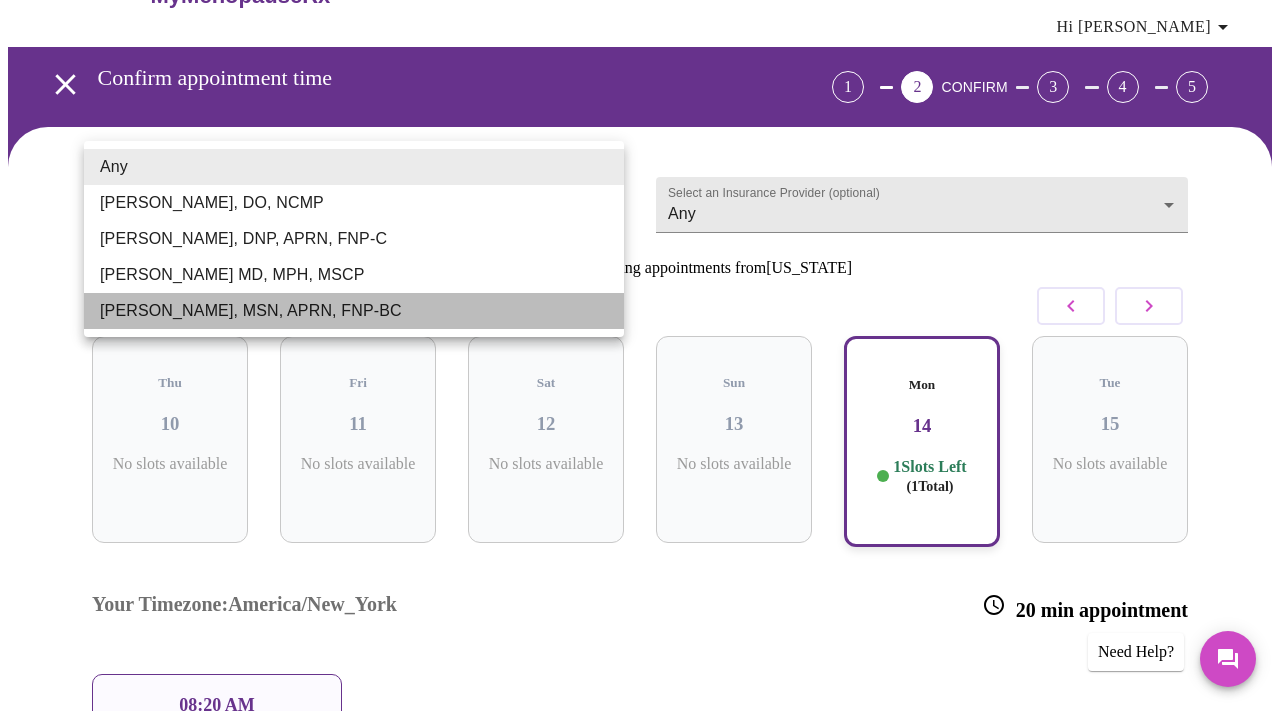 click on "[PERSON_NAME], MSN, APRN, FNP-BC" at bounding box center (354, 311) 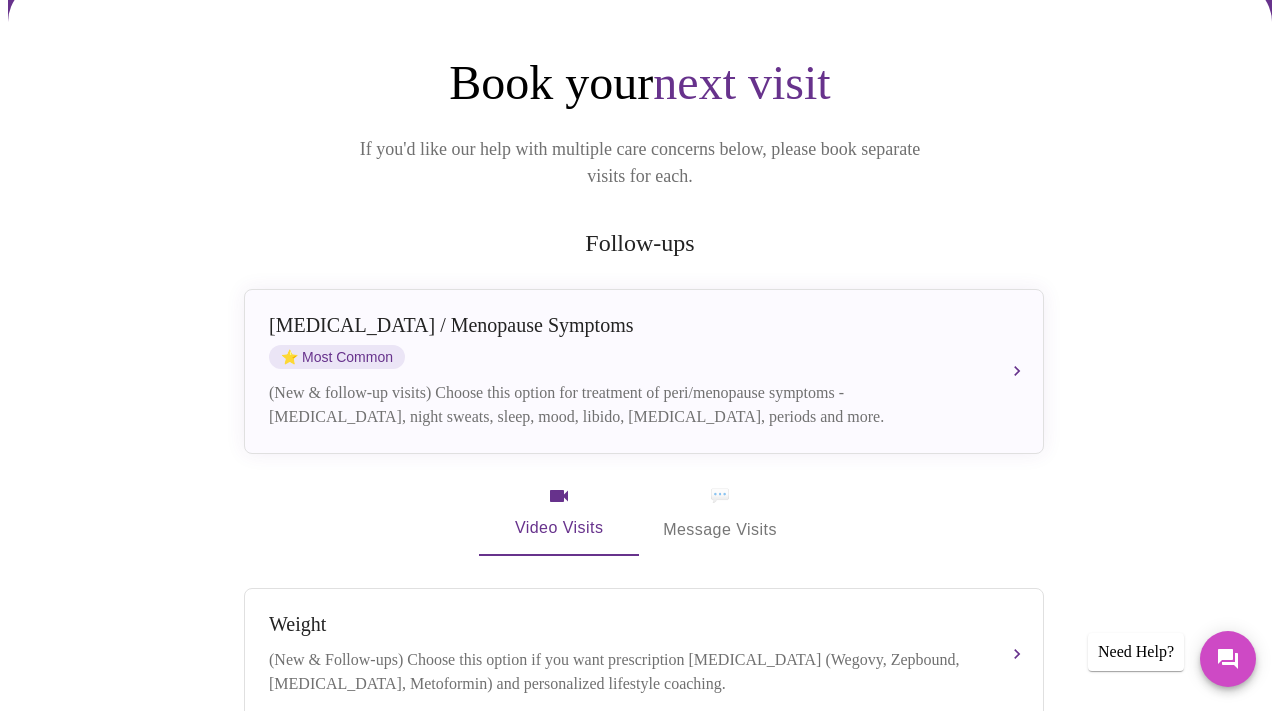 scroll, scrollTop: 244, scrollLeft: 0, axis: vertical 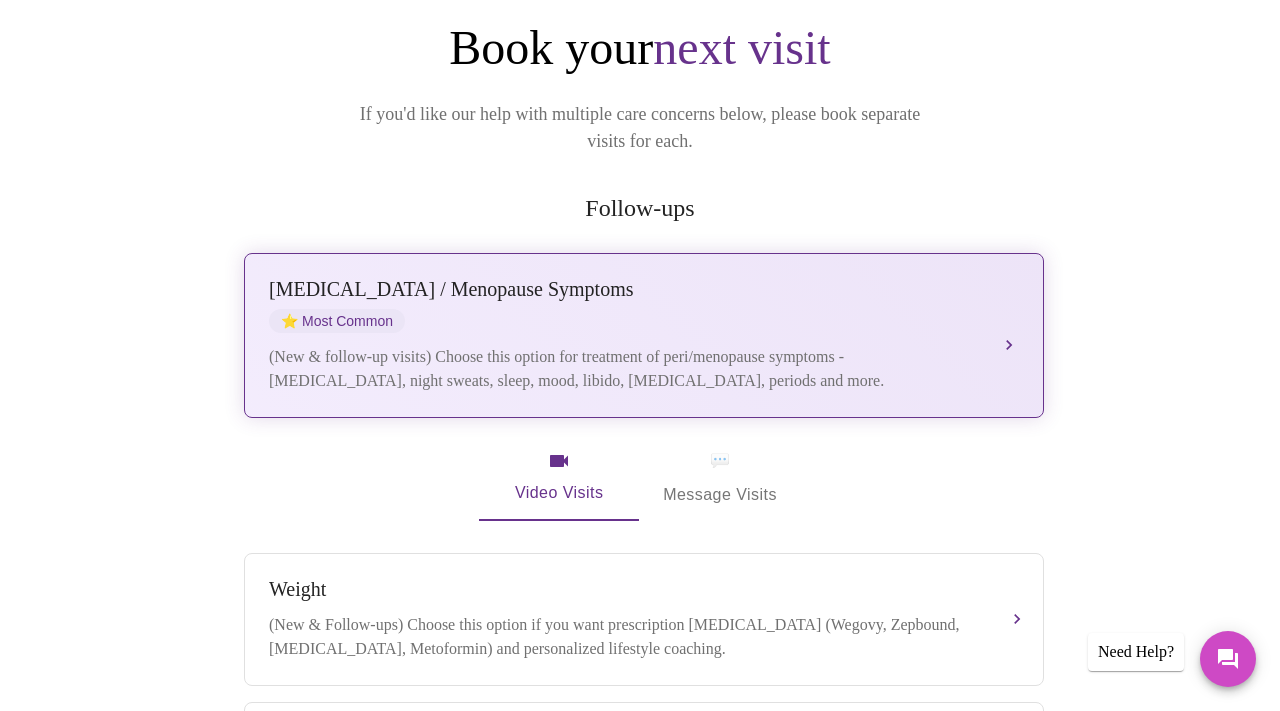 click on "Perimenopause / Menopause Symptoms  ⭐  Most Common" at bounding box center [624, 305] 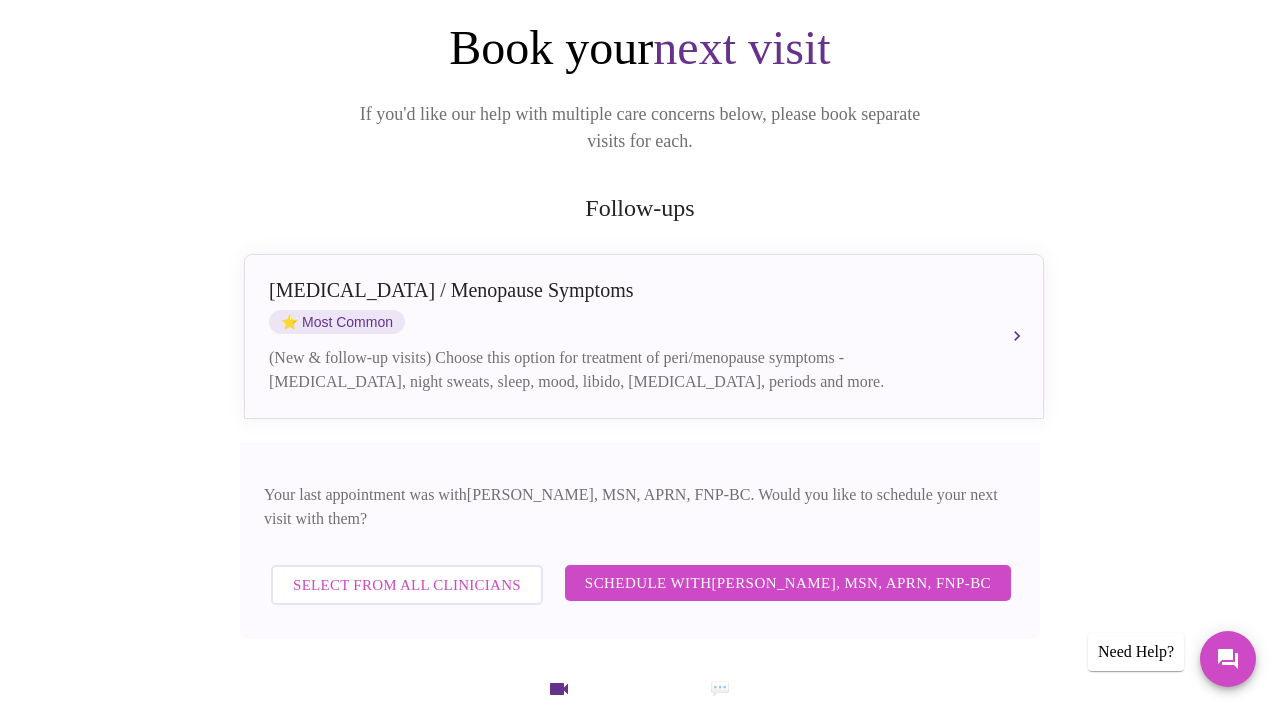 click on "Schedule with  Larissa Wright, MSN, APRN, FNP-BC" at bounding box center [788, 583] 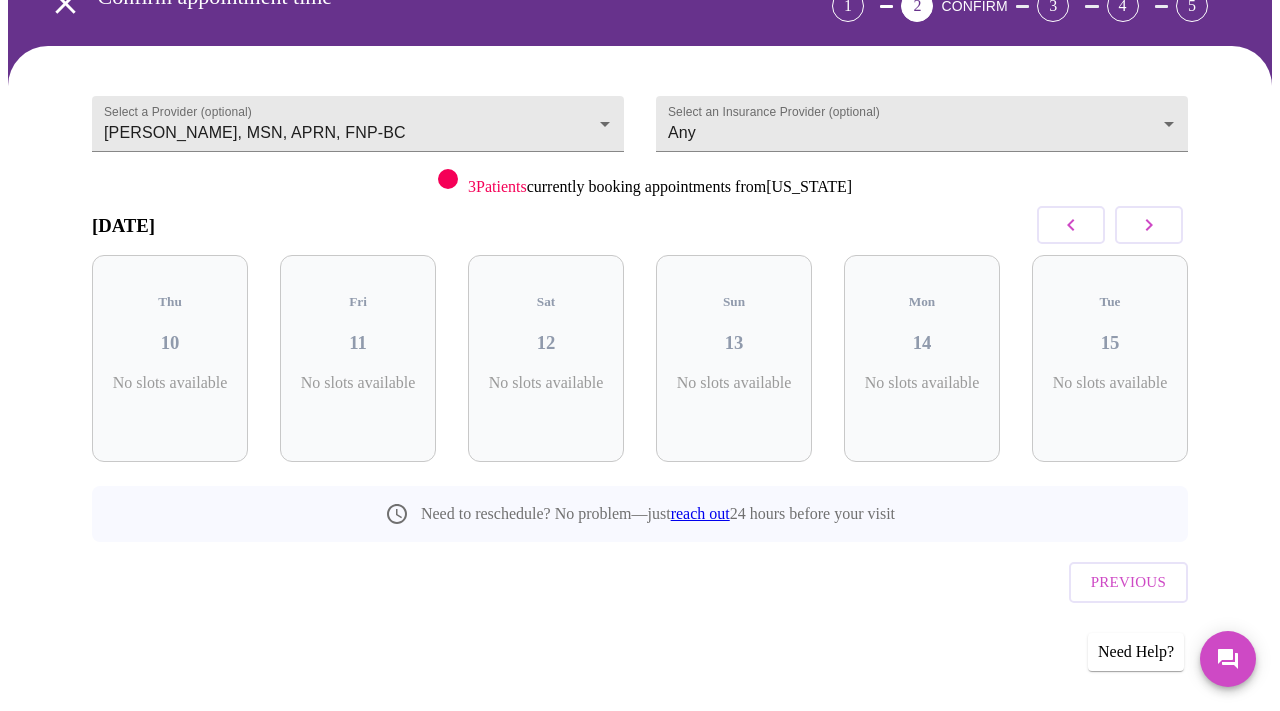 scroll, scrollTop: 75, scrollLeft: 0, axis: vertical 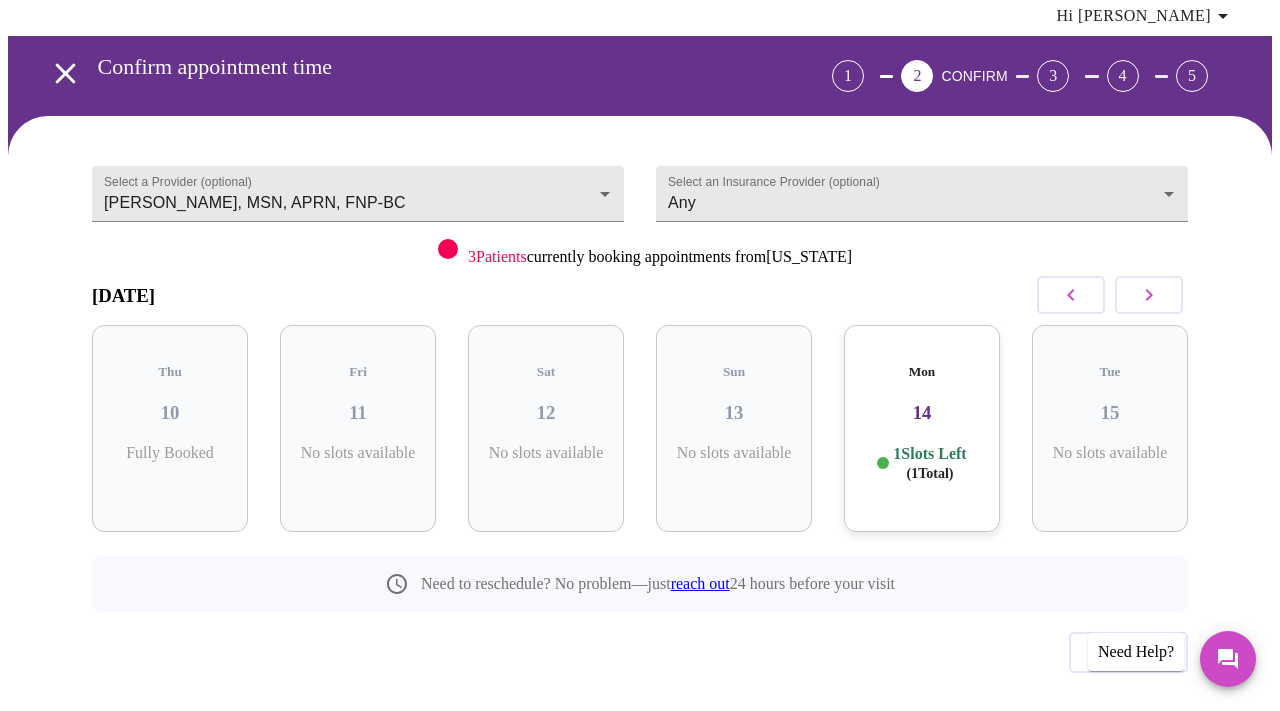 click on "Mon 14 1  Slots Left ( 1  Total)" at bounding box center (922, 428) 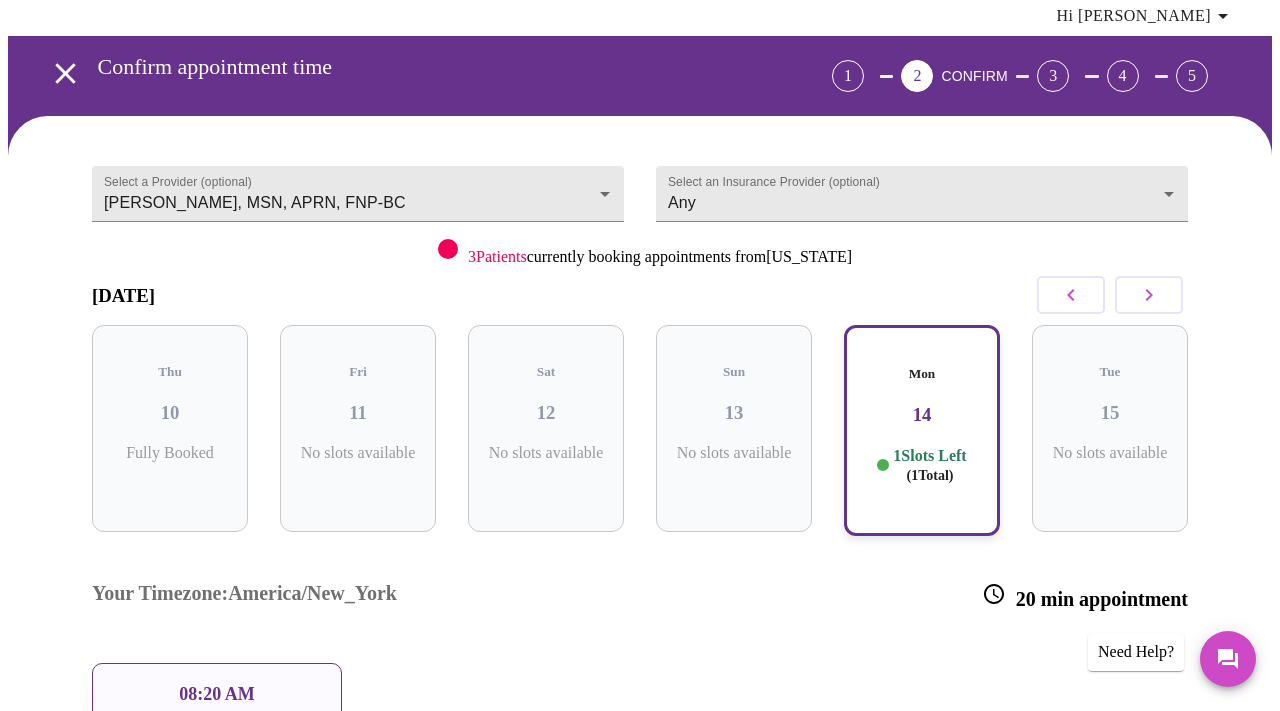 click on "08:20 AM" at bounding box center (217, 694) 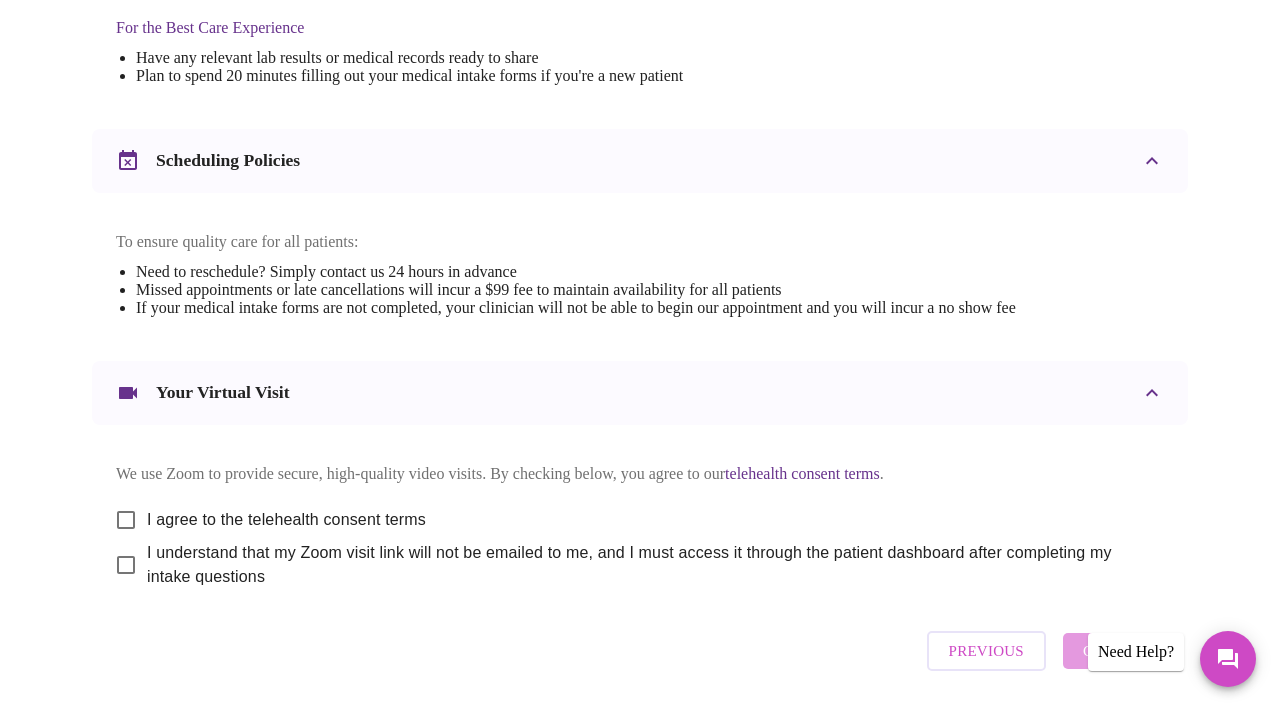 scroll, scrollTop: 720, scrollLeft: 0, axis: vertical 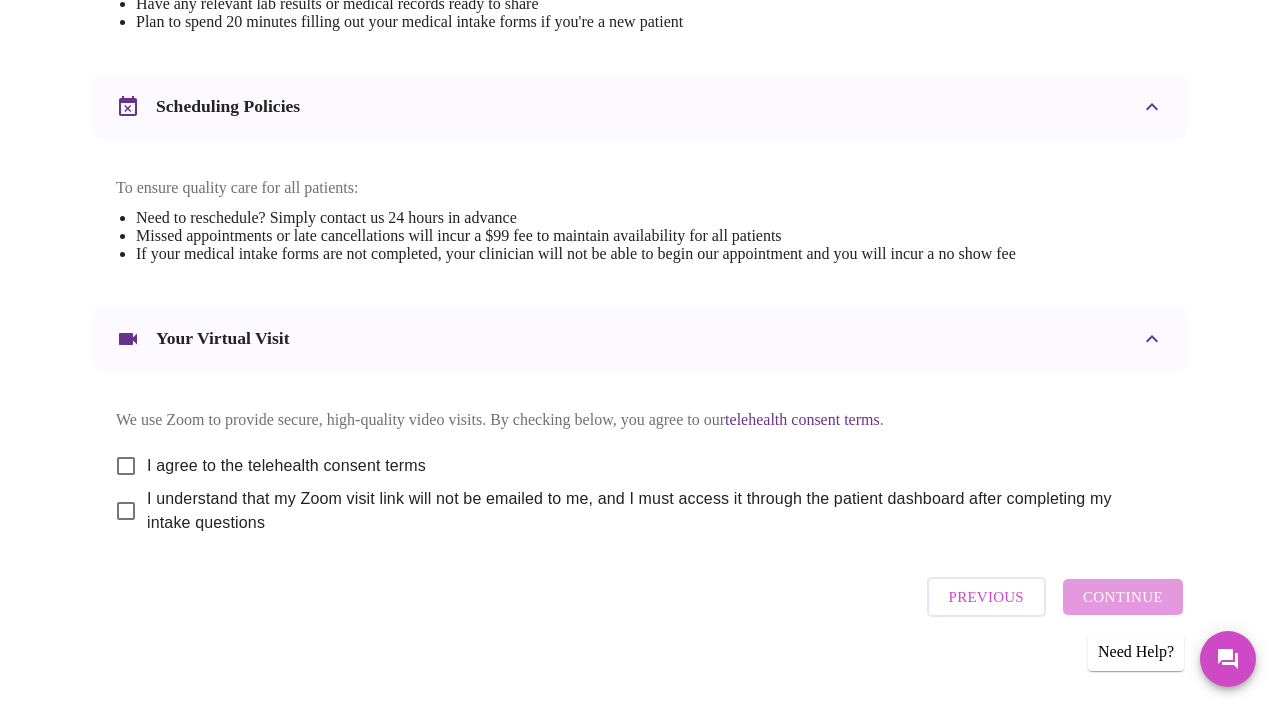 click on "I agree to the telehealth consent terms" at bounding box center (126, 466) 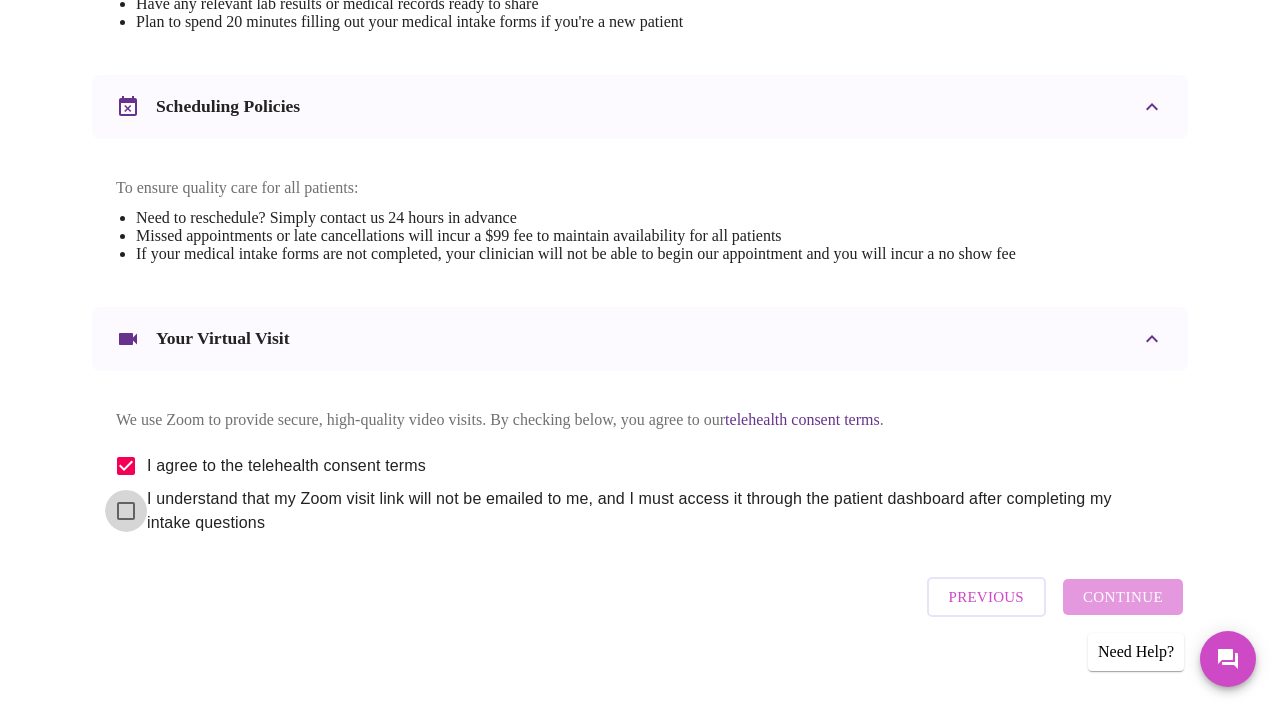 click on "I understand that my Zoom visit link will not be emailed to me, and I must access it through the patient dashboard after completing my intake questions" at bounding box center (126, 511) 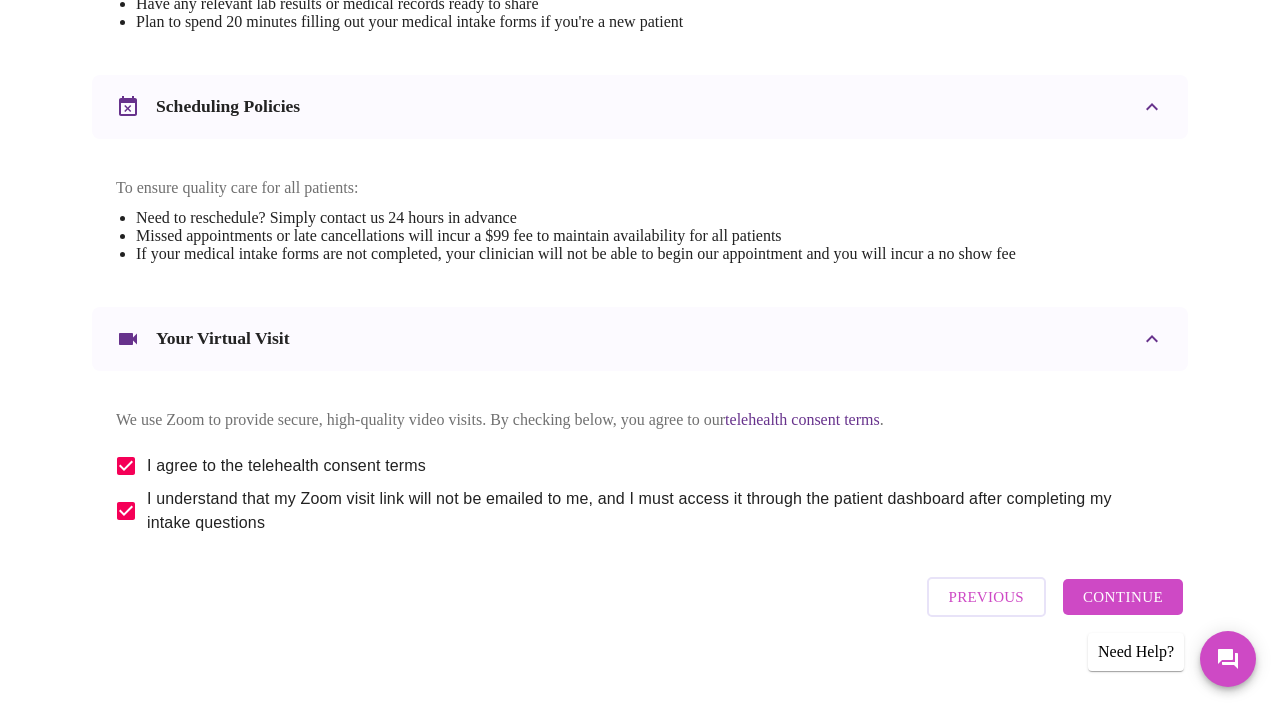 click on "Continue" at bounding box center [1123, 597] 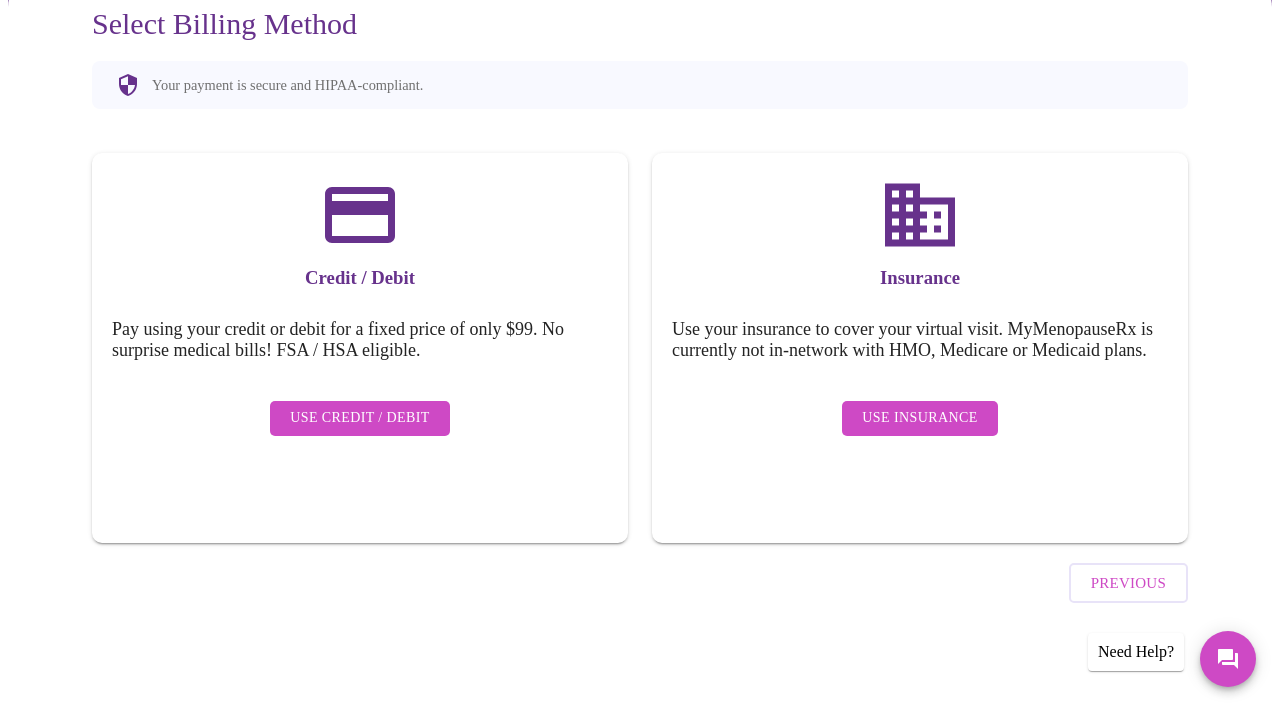 scroll, scrollTop: 140, scrollLeft: 0, axis: vertical 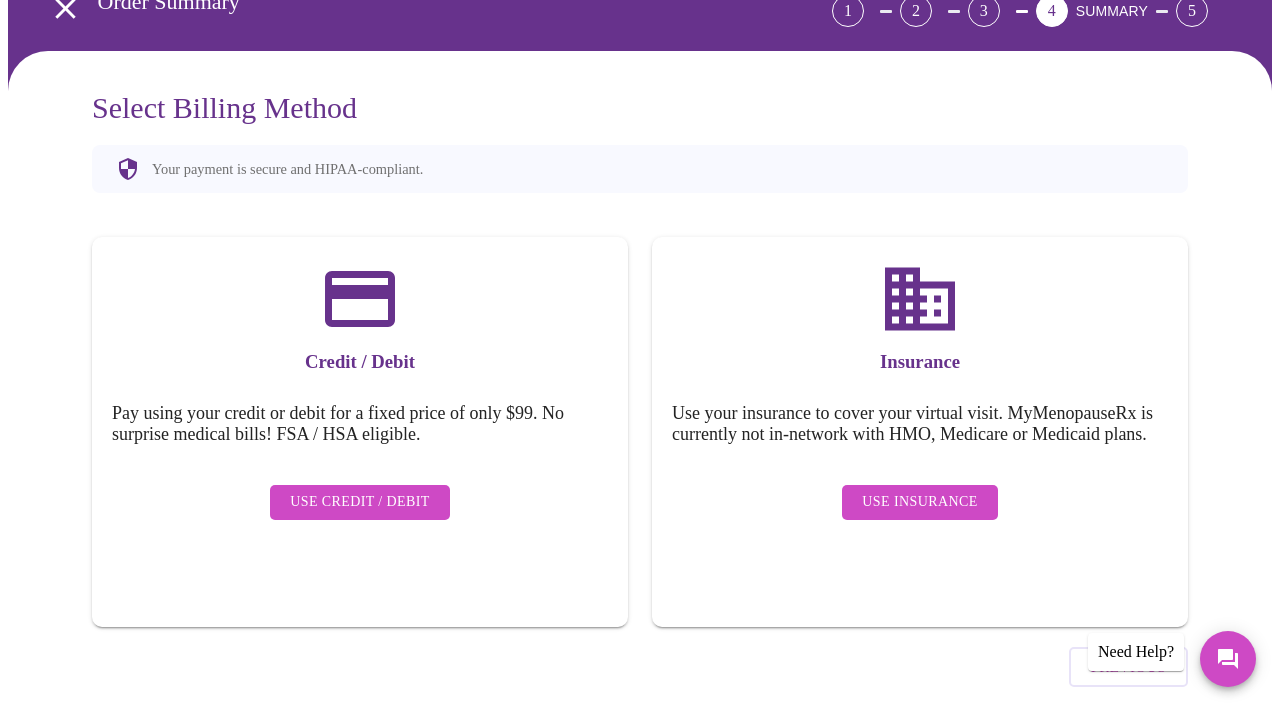 click on "Use Insurance" at bounding box center (919, 502) 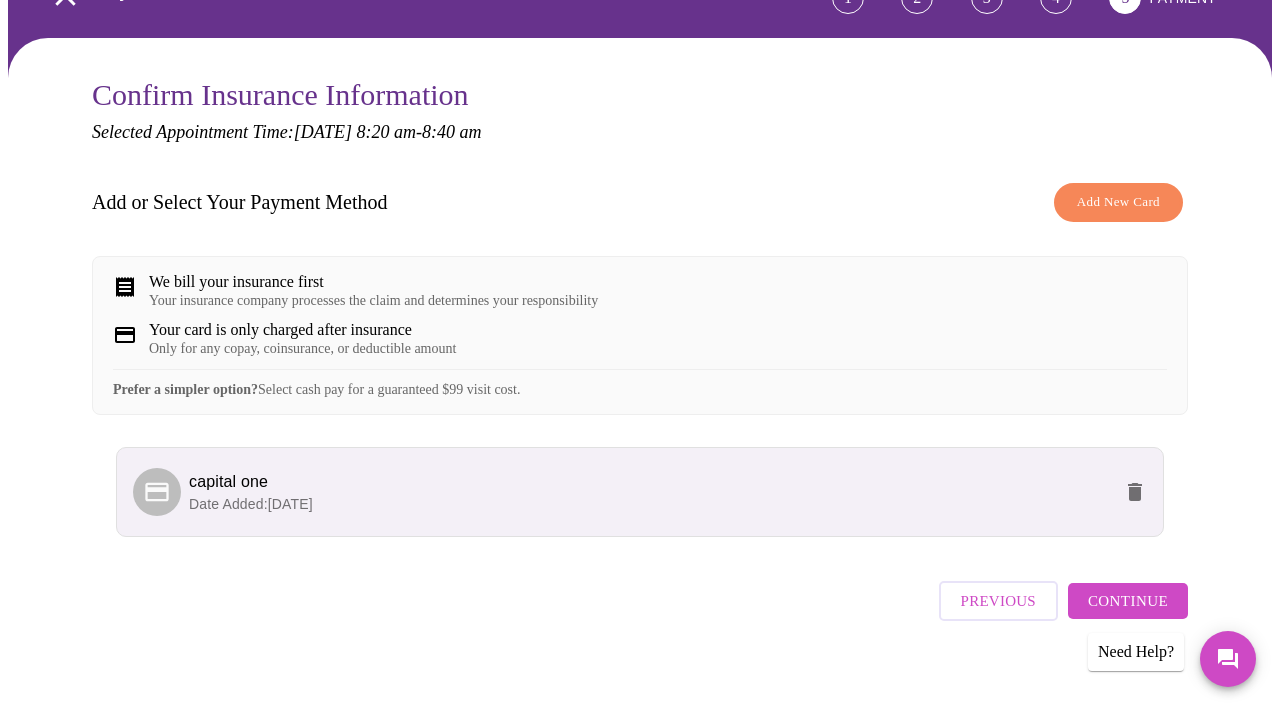 scroll, scrollTop: 157, scrollLeft: 0, axis: vertical 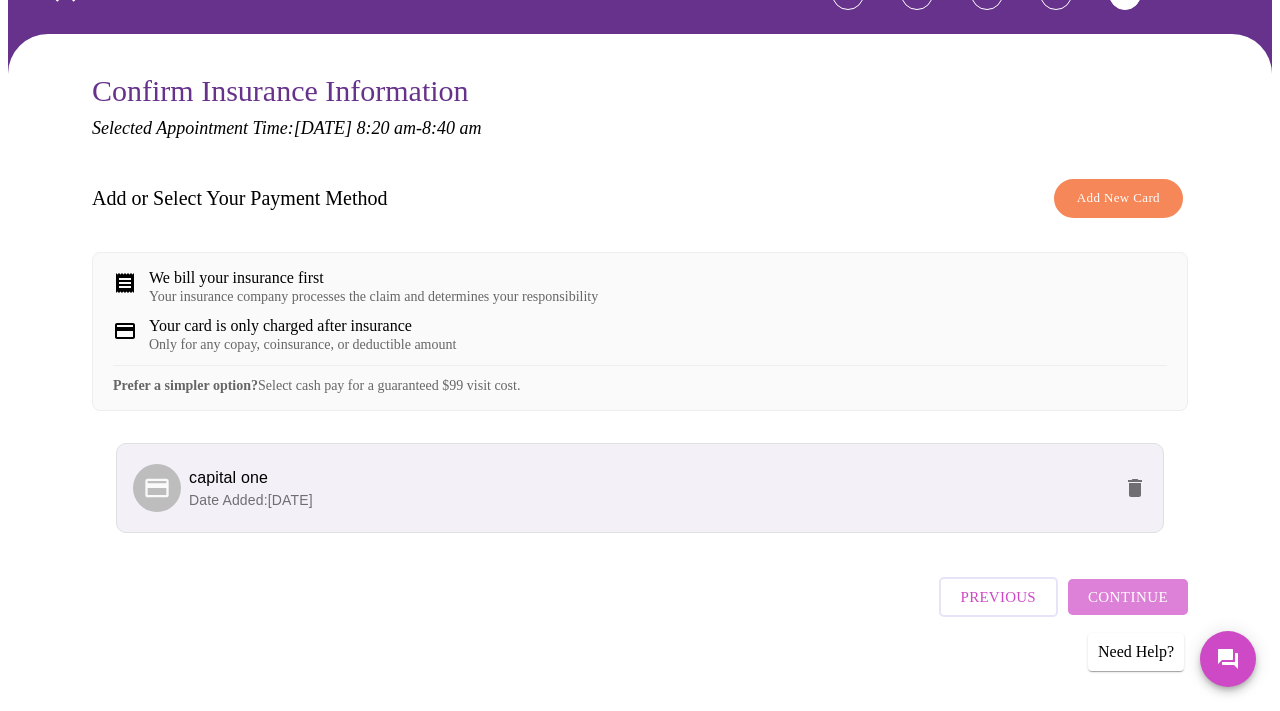 click on "Continue" at bounding box center [1128, 597] 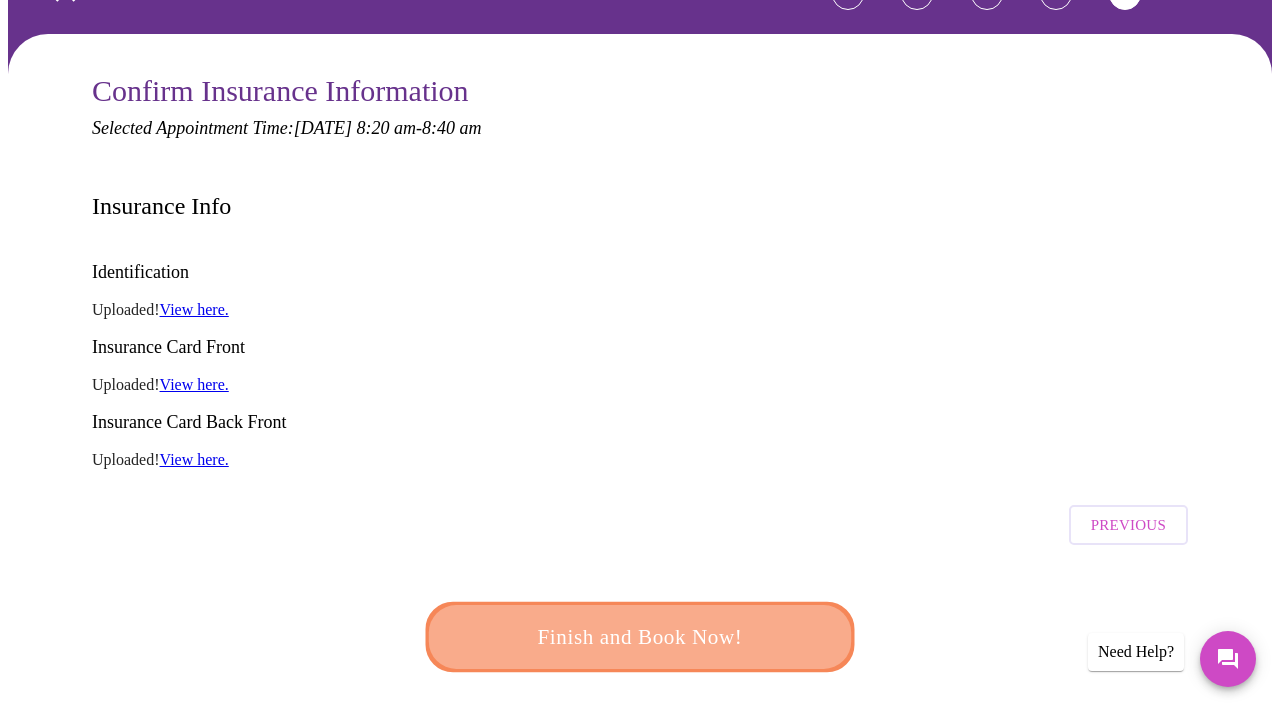 click on "Finish and Book Now!" at bounding box center [640, 637] 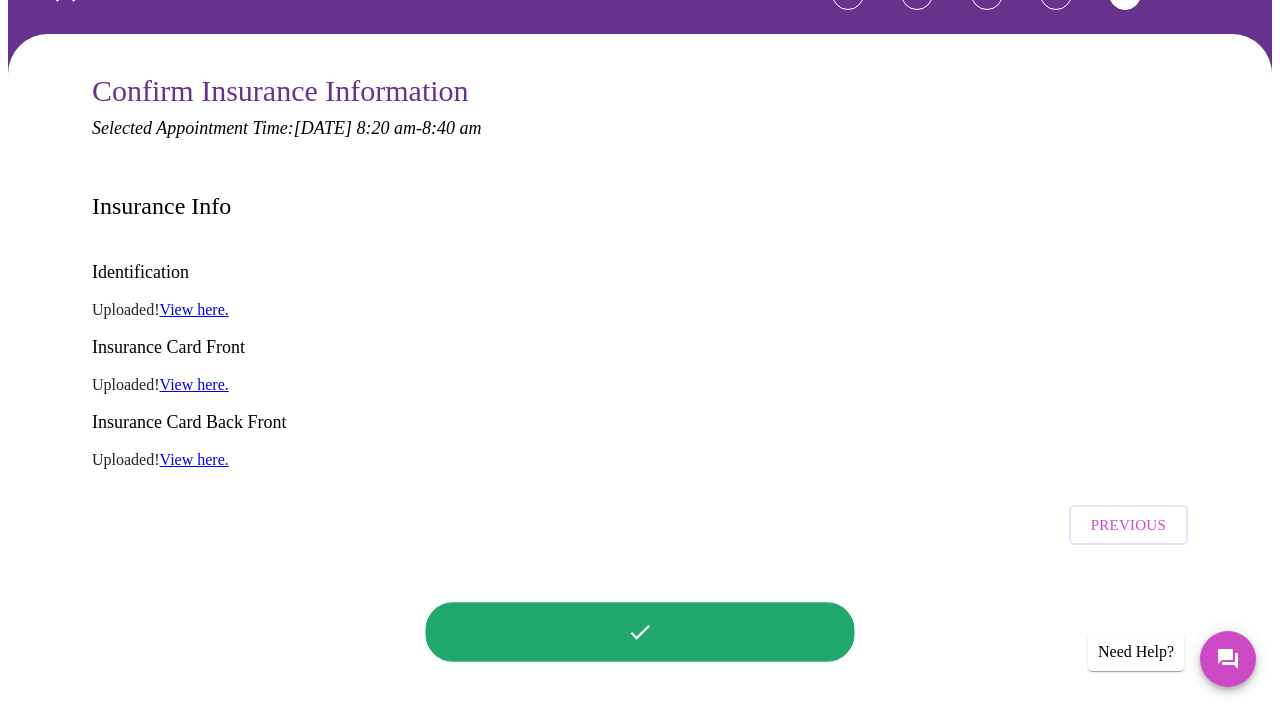 scroll, scrollTop: 0, scrollLeft: 0, axis: both 